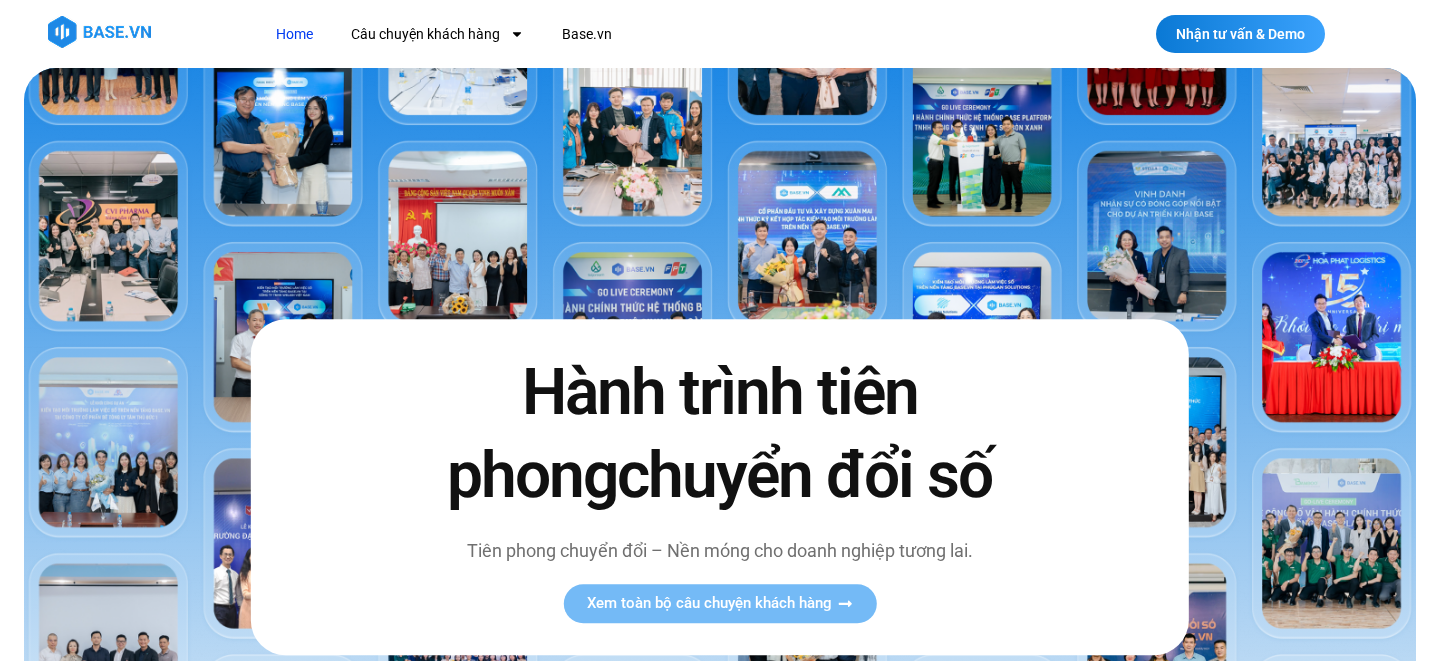 scroll, scrollTop: 460, scrollLeft: 0, axis: vertical 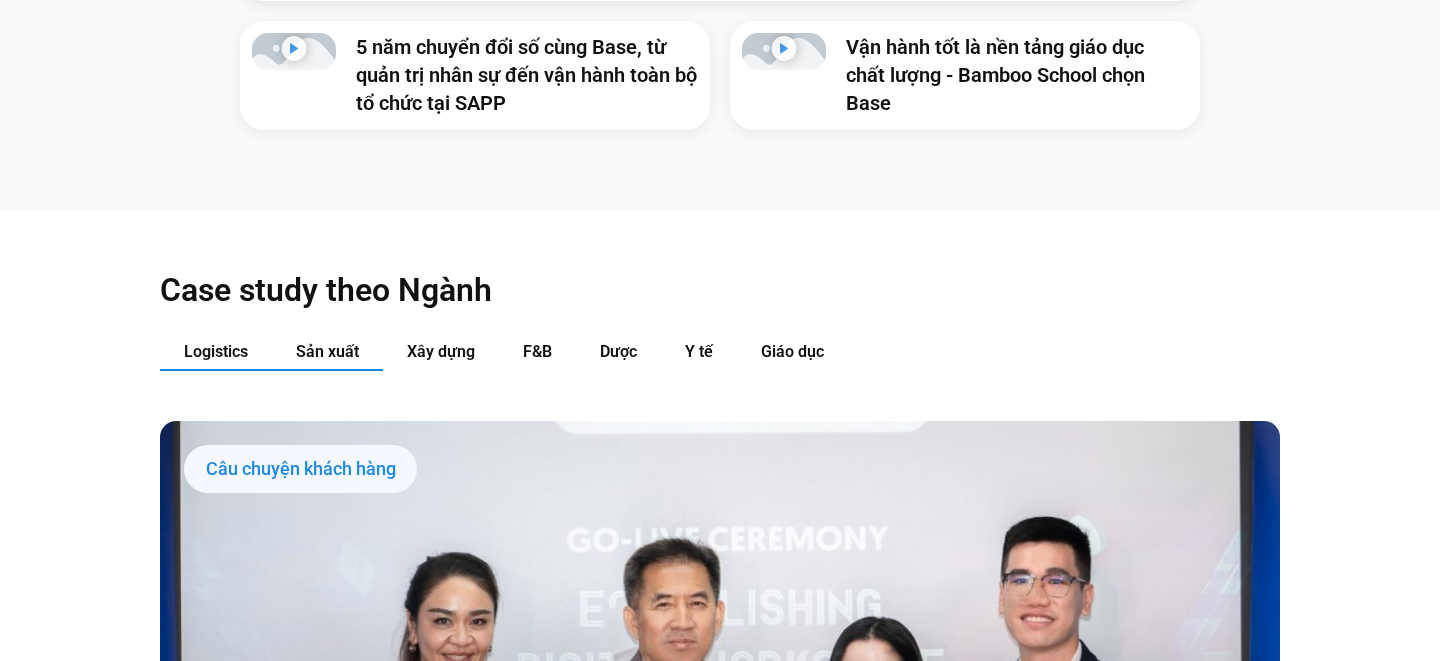click on "Sản xuất" at bounding box center (327, 352) 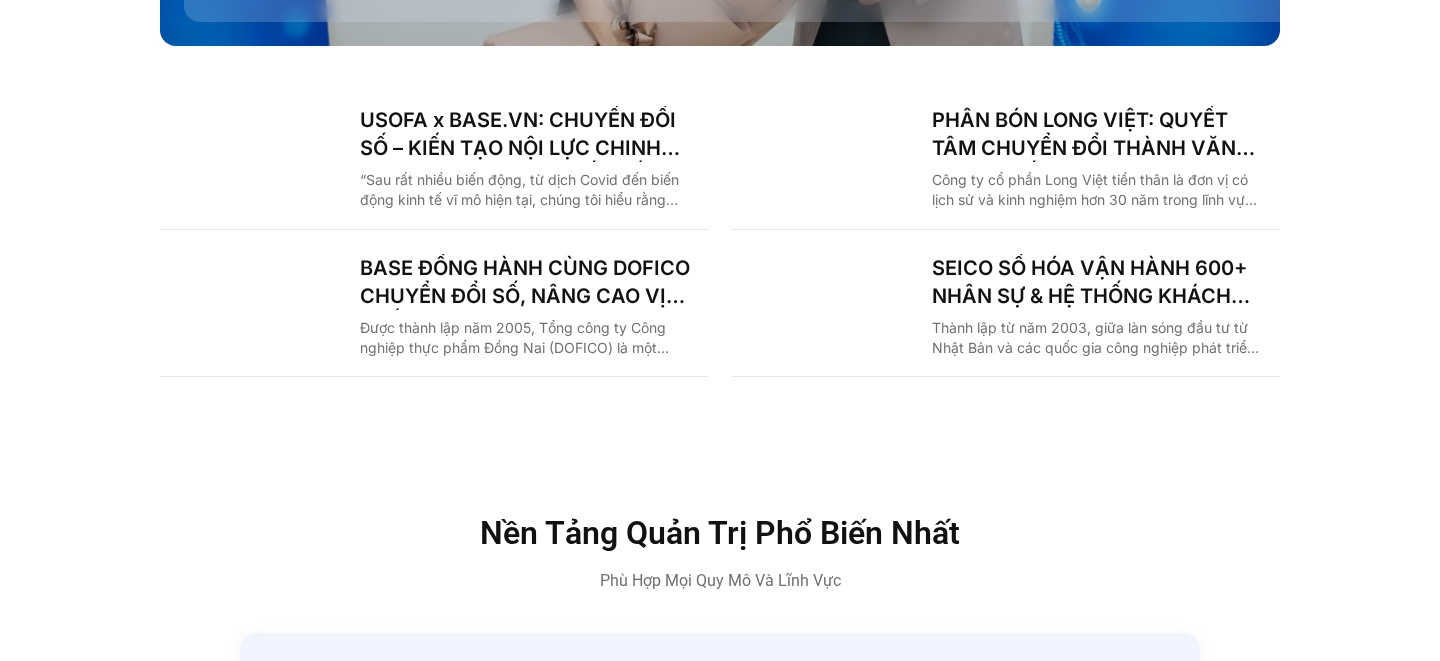 scroll, scrollTop: 2840, scrollLeft: 0, axis: vertical 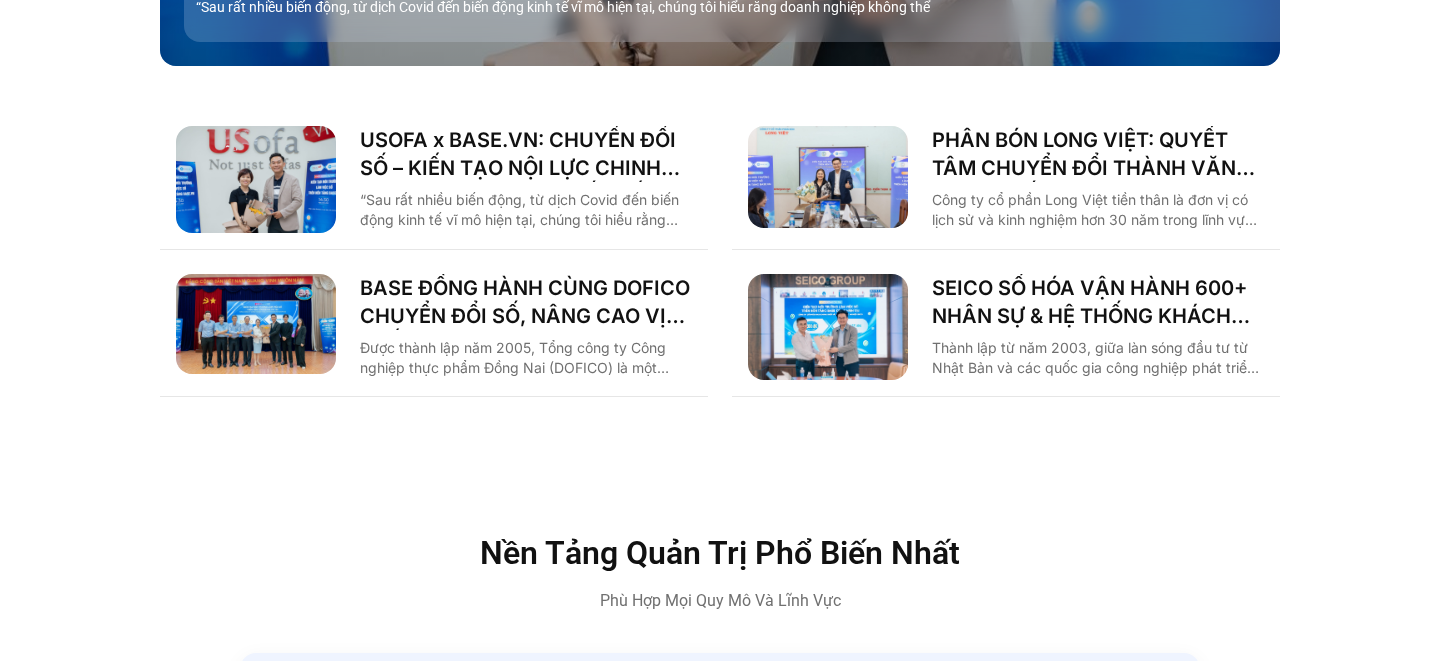 click on "BASE ĐỒNG HÀNH CÙNG DOFICO CHUYỂN ĐỔI SỐ, NÂNG CAO VỊ THẾ DOANH NGHIỆP VIỆT
Được thành lập năm [YEAR], Tổng công ty Công nghiệp thực phẩm Đồng Nai (DOFICO) là một trong những tổ hợp kinh tế lớn mạnh và hiệu quả hàng đầu tại tỉnh [PROVINCE]. Với hệ sinh thái kinh doanh đa dạng, DOFICO hoạt động trên nhiều lĩnh vực từ" at bounding box center (434, 328) 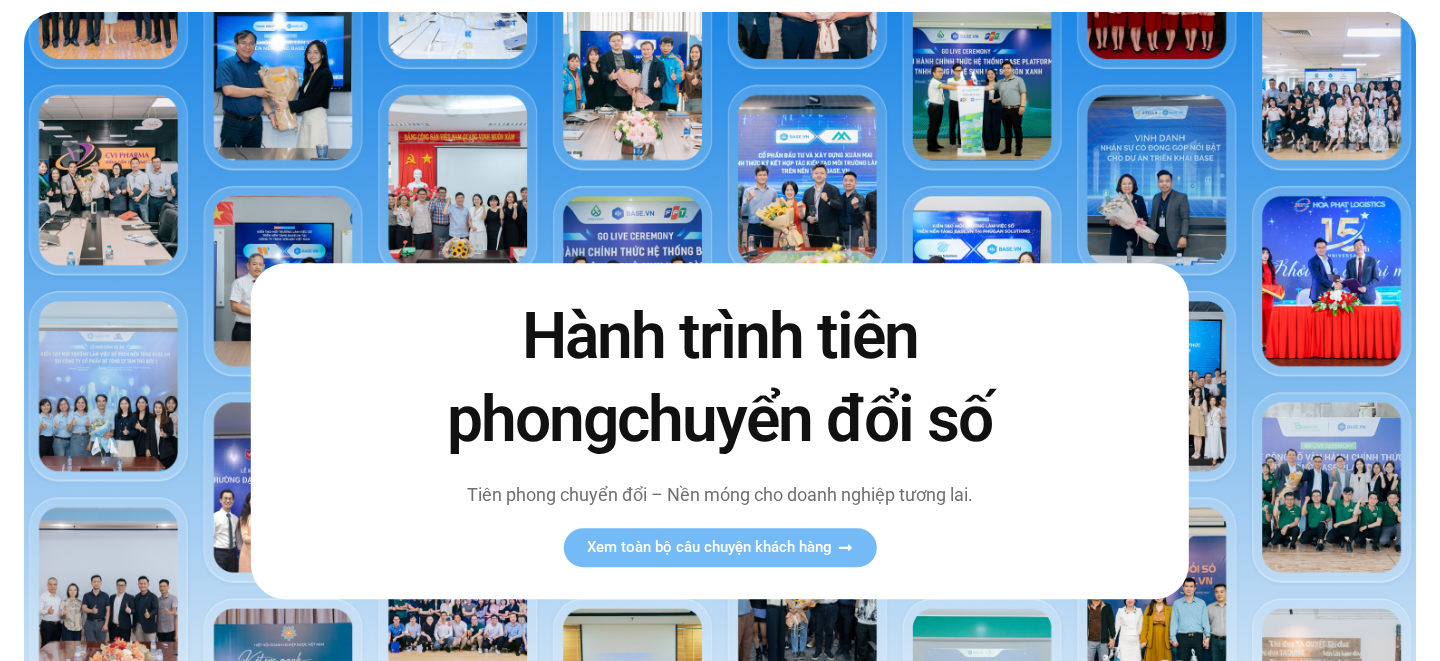 scroll, scrollTop: 0, scrollLeft: 0, axis: both 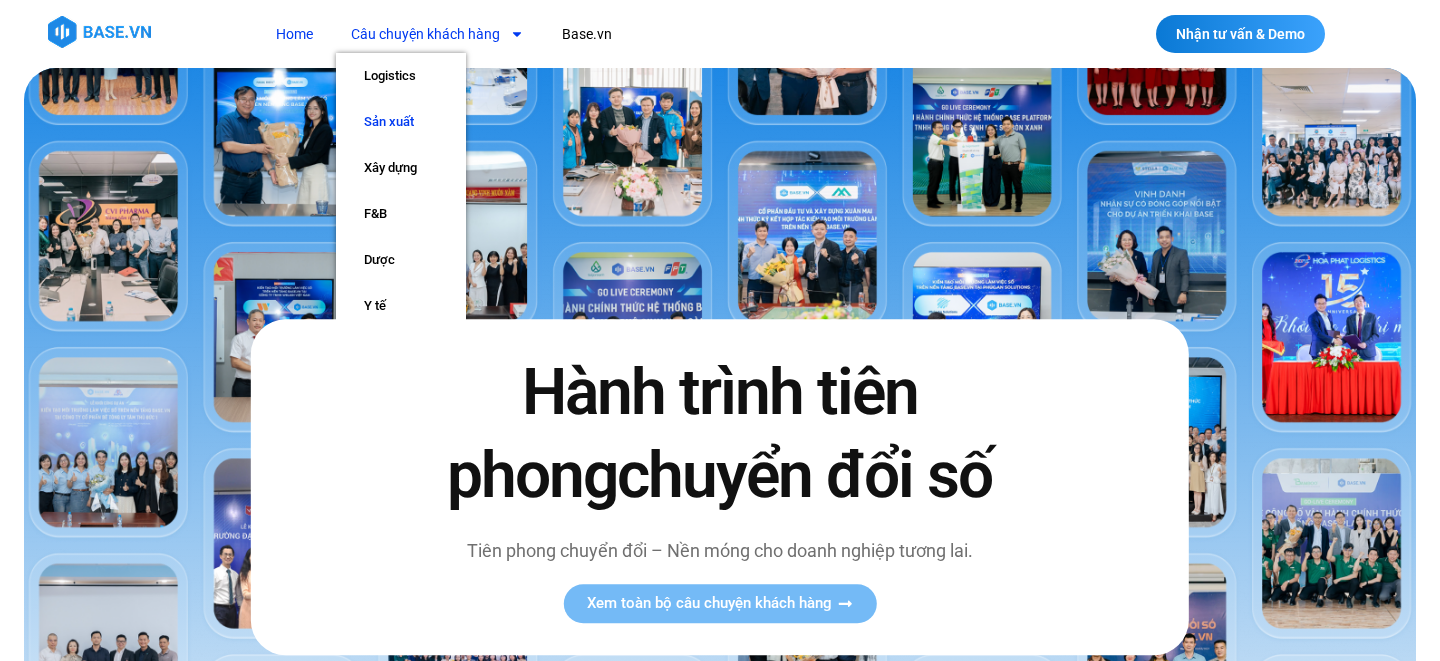 click on "Sản xuất" 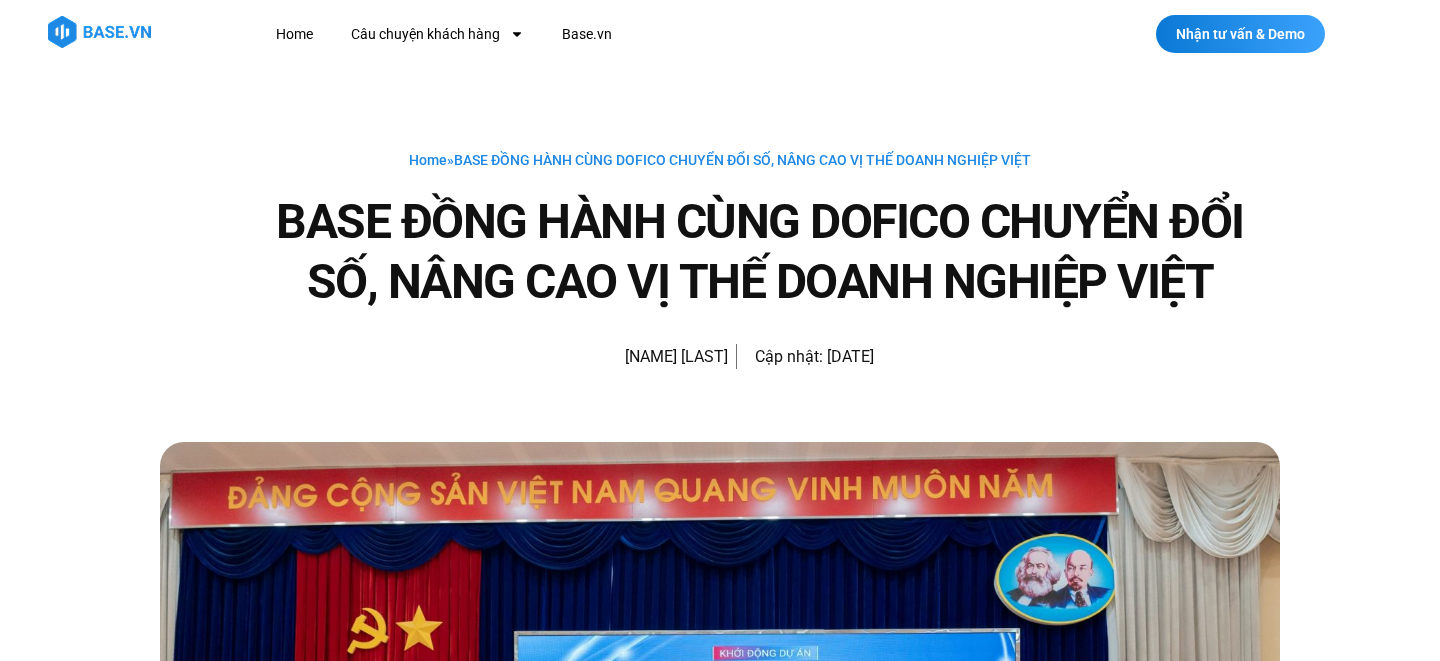 scroll, scrollTop: 0, scrollLeft: 0, axis: both 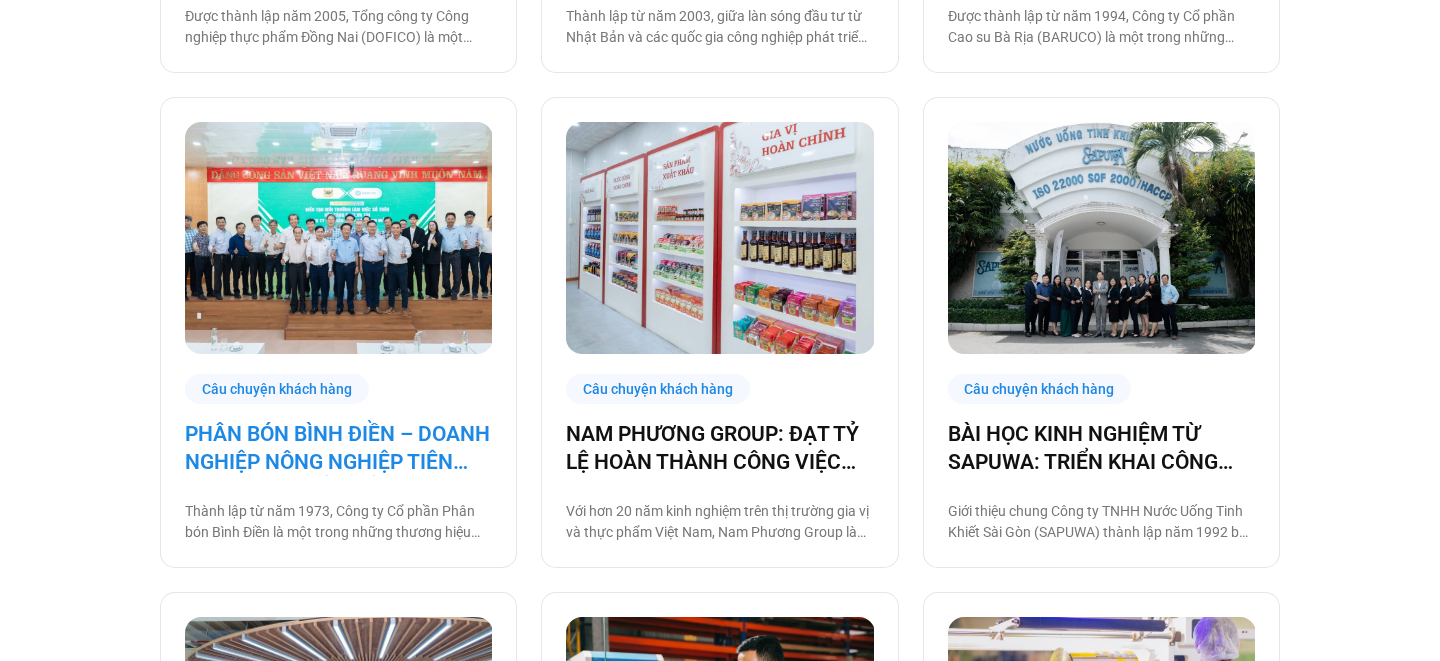 click on "PHÂN BÓN BÌNH ĐIỀN – DOANH NGHIỆP NÔNG NGHIỆP TIÊN PHONG CHUYỂN ĐỔI SỐ" at bounding box center [338, 448] 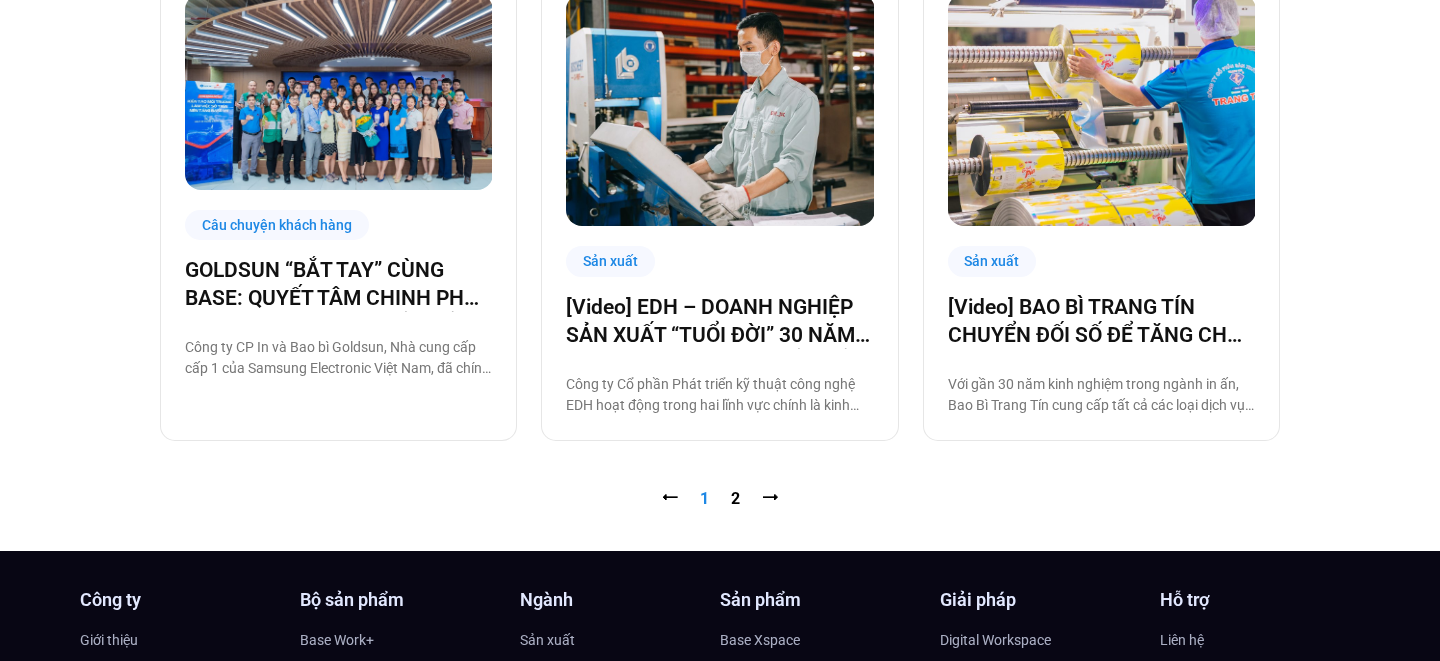 scroll, scrollTop: 2040, scrollLeft: 0, axis: vertical 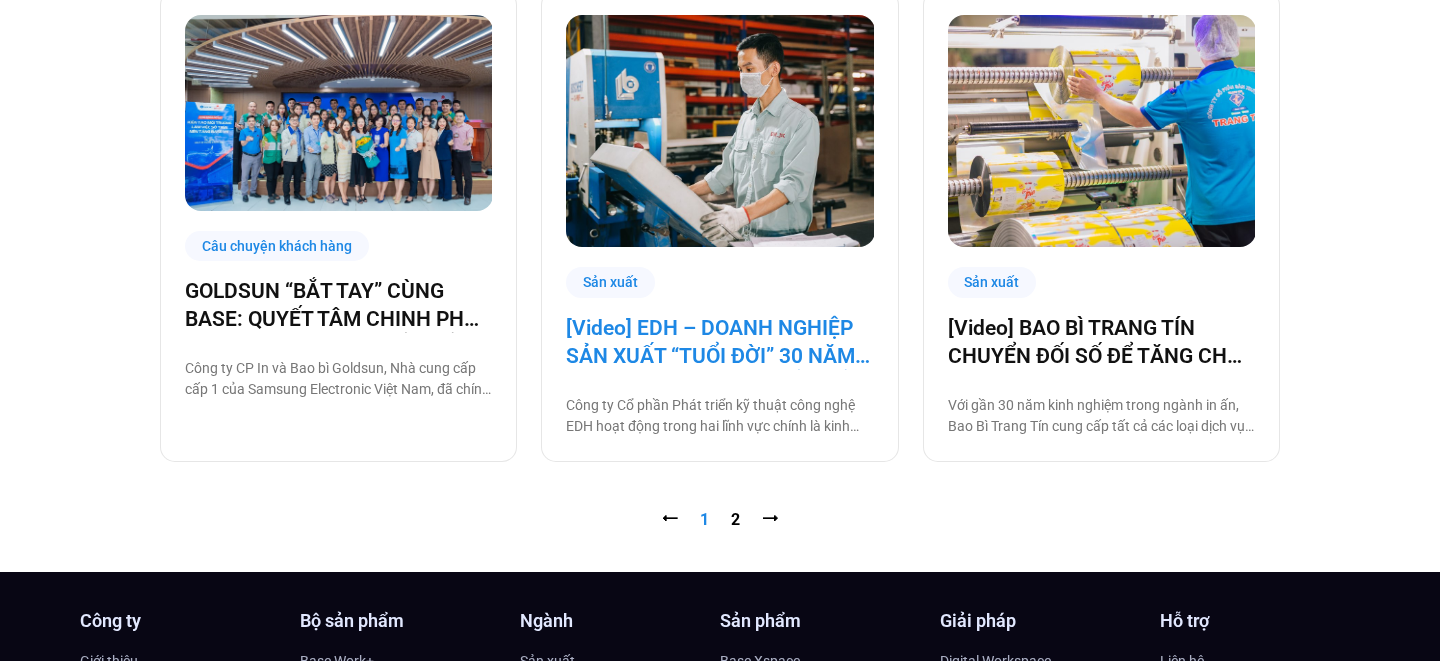 click on "[Video] EDH – DOANH NGHIỆP SẢN XUẤT “TUỔI ĐỜI” 30 NĂM VÀ CÂU CHUYỆN CHUYỂN ĐỔI SỐ CÙNG BASE.VN" at bounding box center [719, 342] 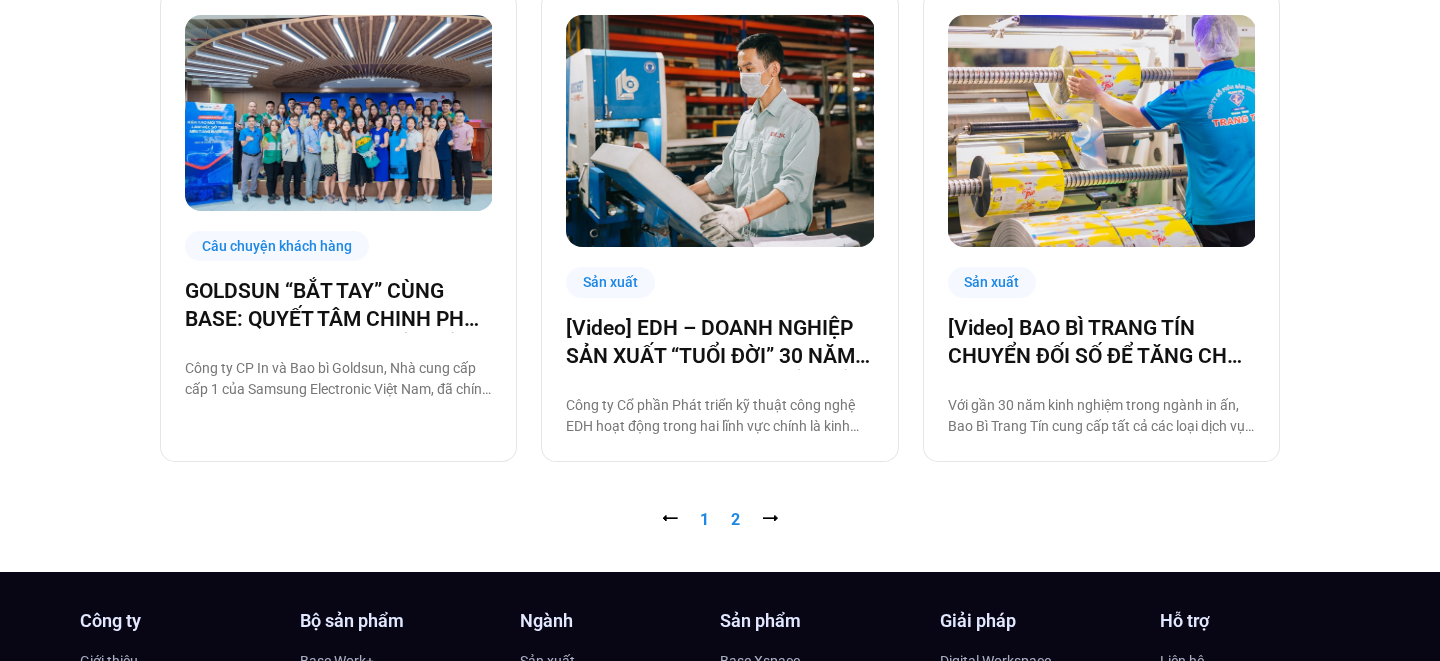click on "Trang 2" at bounding box center [735, 519] 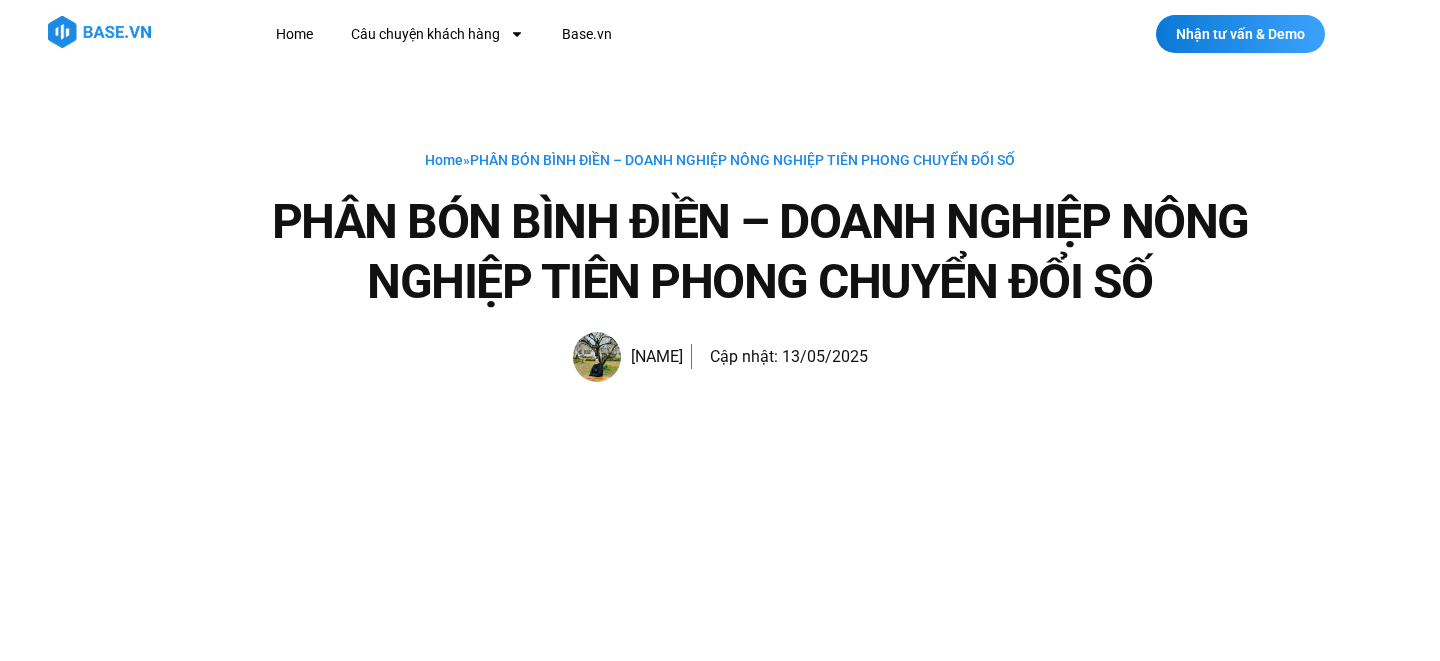 scroll, scrollTop: 0, scrollLeft: 0, axis: both 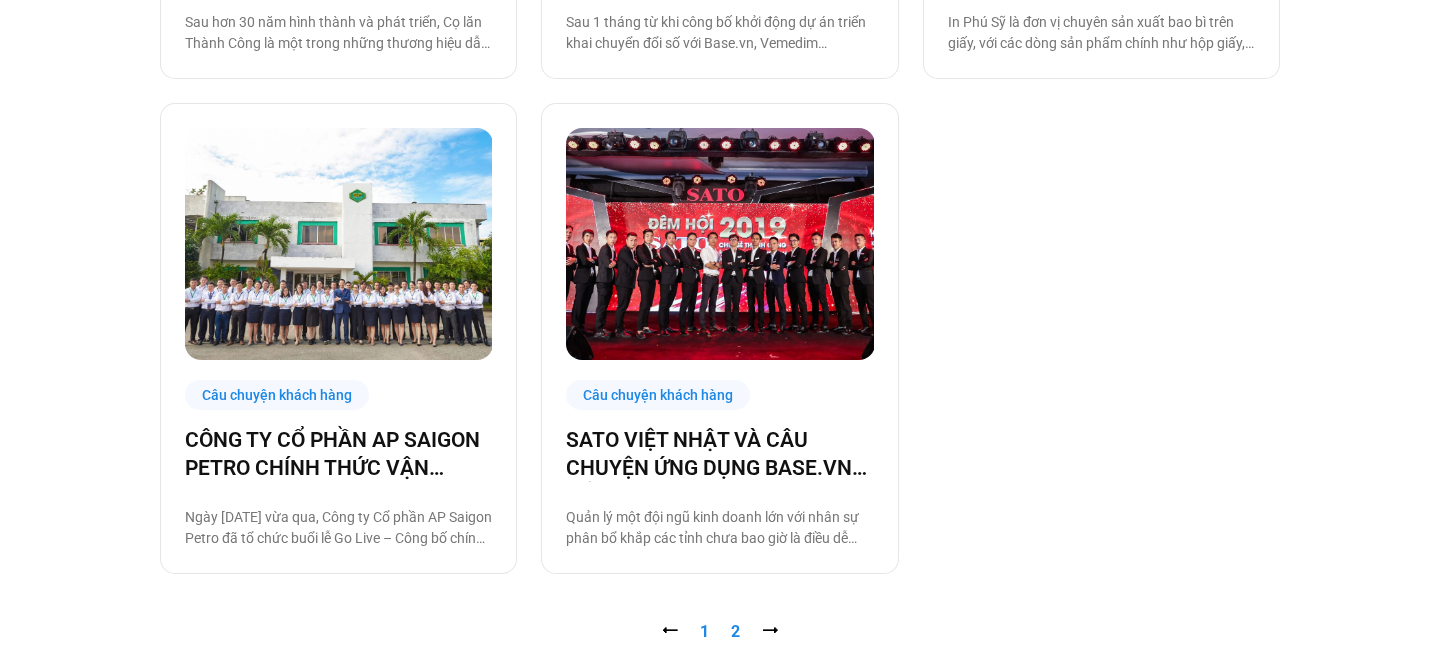 click on "Trang 1" at bounding box center (704, 631) 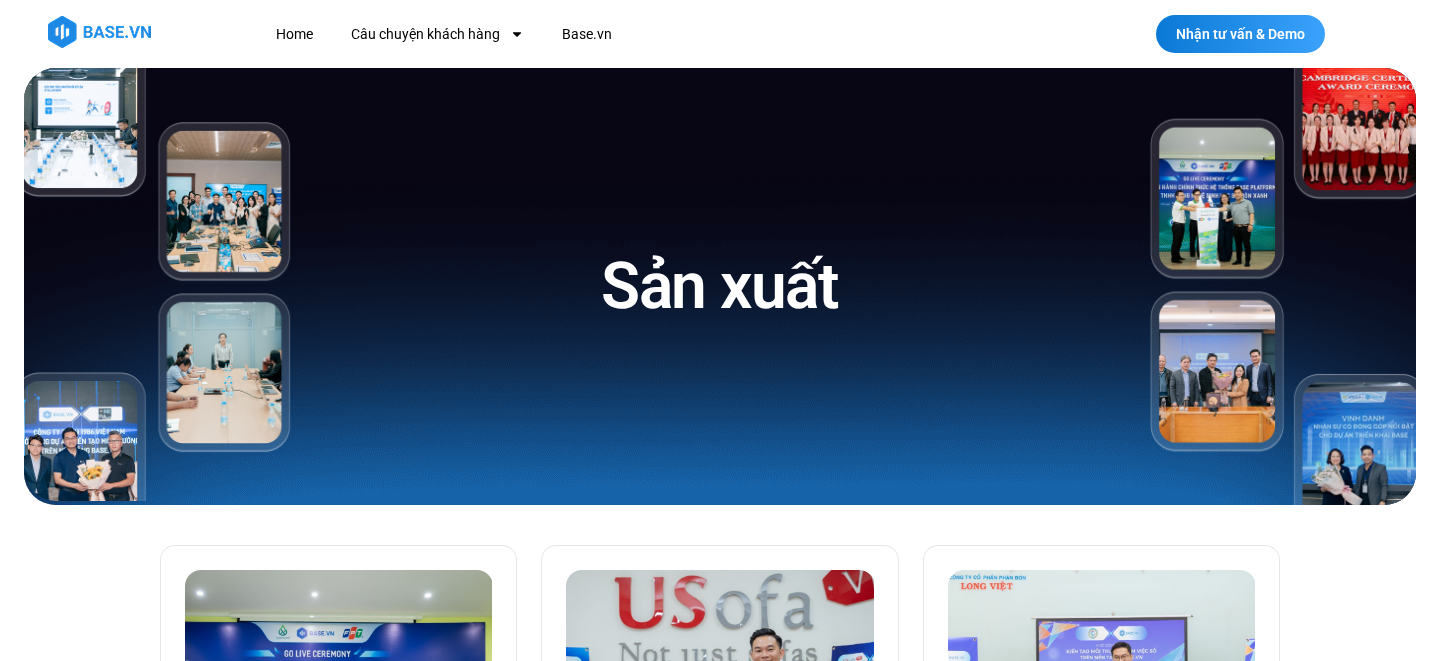 scroll, scrollTop: 3, scrollLeft: 0, axis: vertical 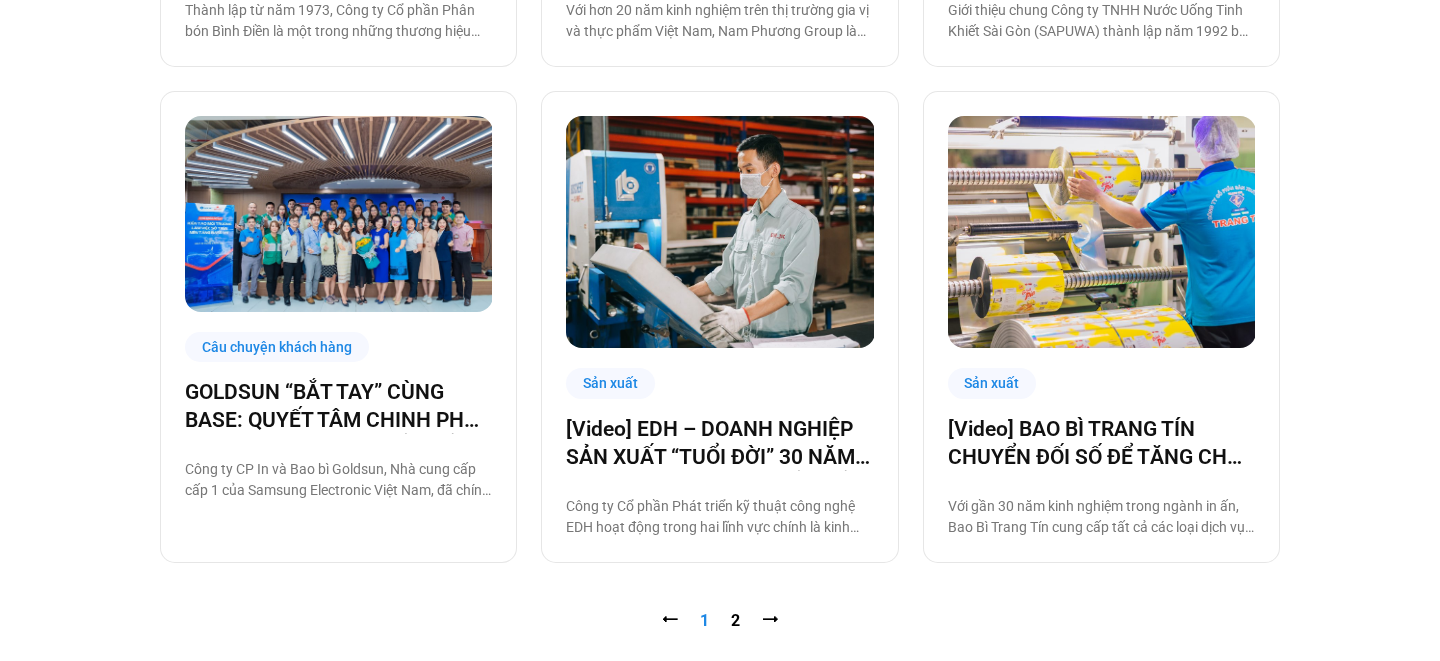 click on "Sản xuất
[Video] EDH – DOANH NGHIỆP SẢN XUẤT “TUỔI ĐỜI” 30 NĂM VÀ CÂU CHUYỆN CHUYỂN ĐỔI SỐ CÙNG BASE.VN
Công ty Cổ phần Phát triển kỹ thuật công nghệ EDH hoạt động trong hai lĩnh vực chính là kinh doanh thiết bị điện và sản xuất hệ thống tủ" at bounding box center [719, 326] 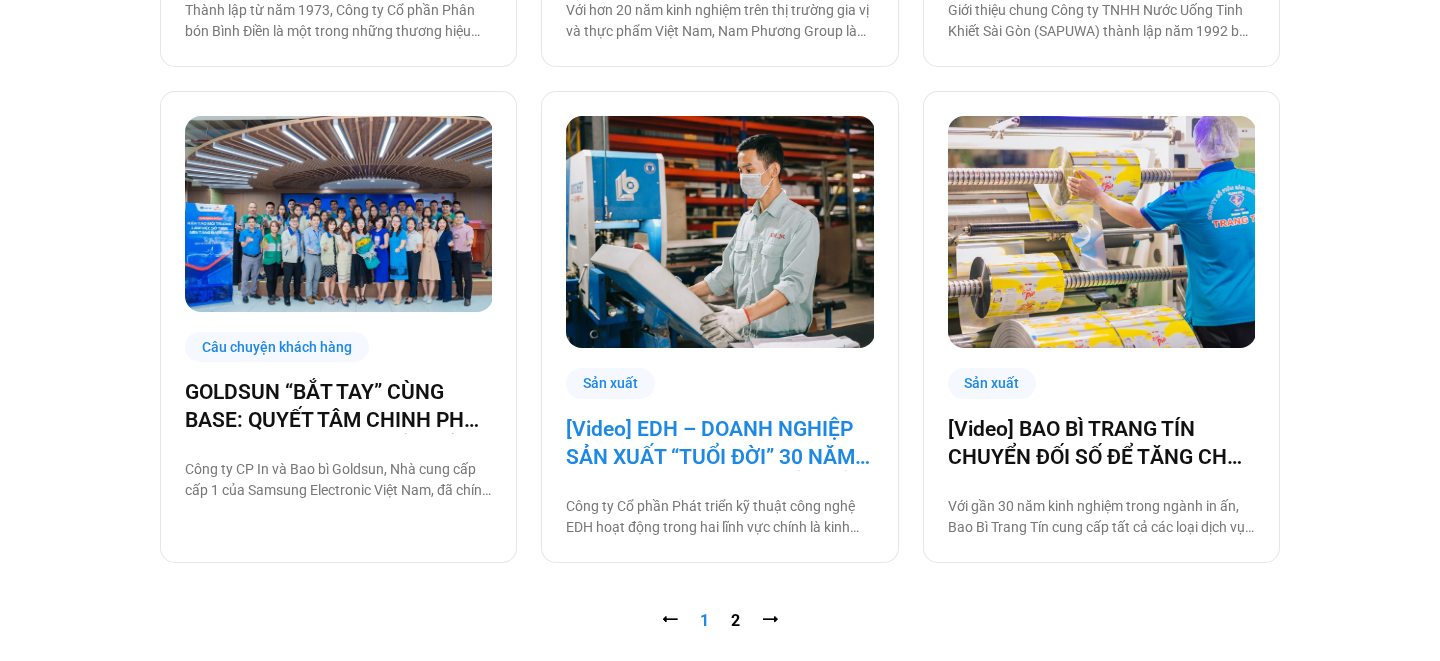 click on "[Video] EDH – DOANH NGHIỆP SẢN XUẤT “TUỔI ĐỜI” 30 NĂM VÀ CÂU CHUYỆN CHUYỂN ĐỔI SỐ CÙNG BASE.VN" at bounding box center (719, 443) 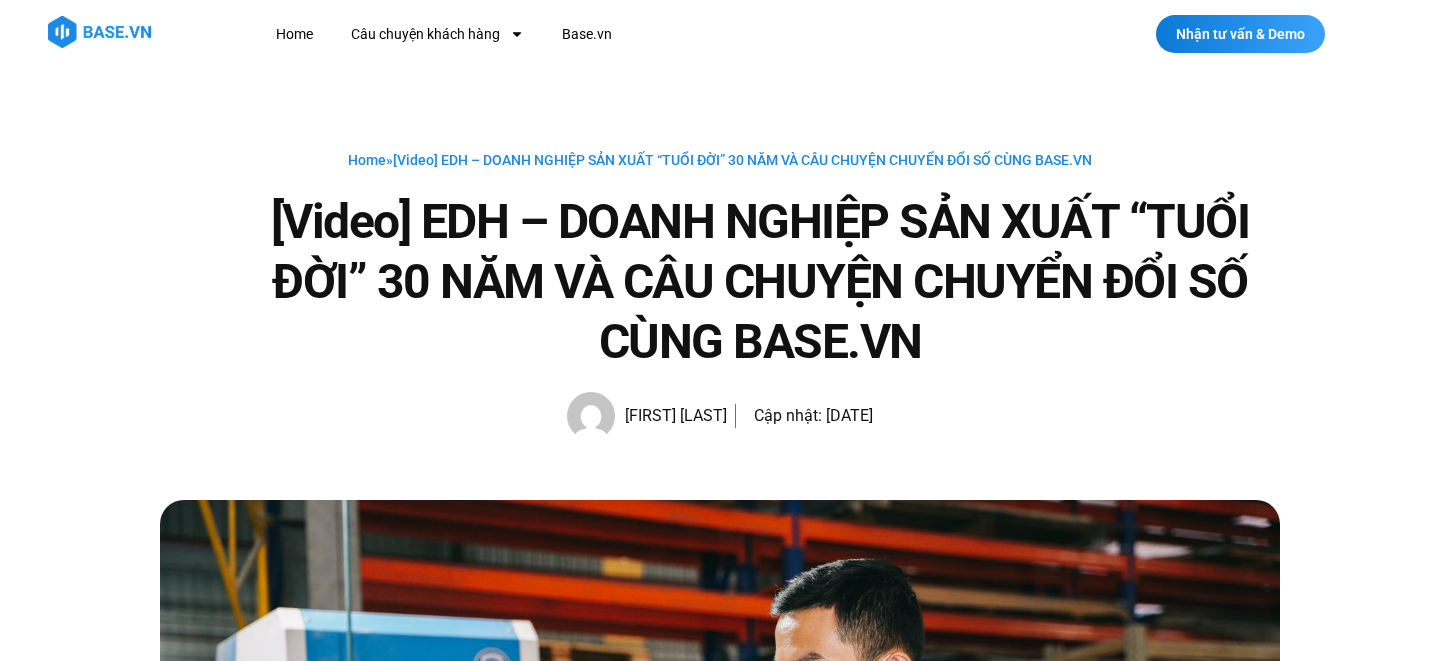 scroll, scrollTop: 0, scrollLeft: 0, axis: both 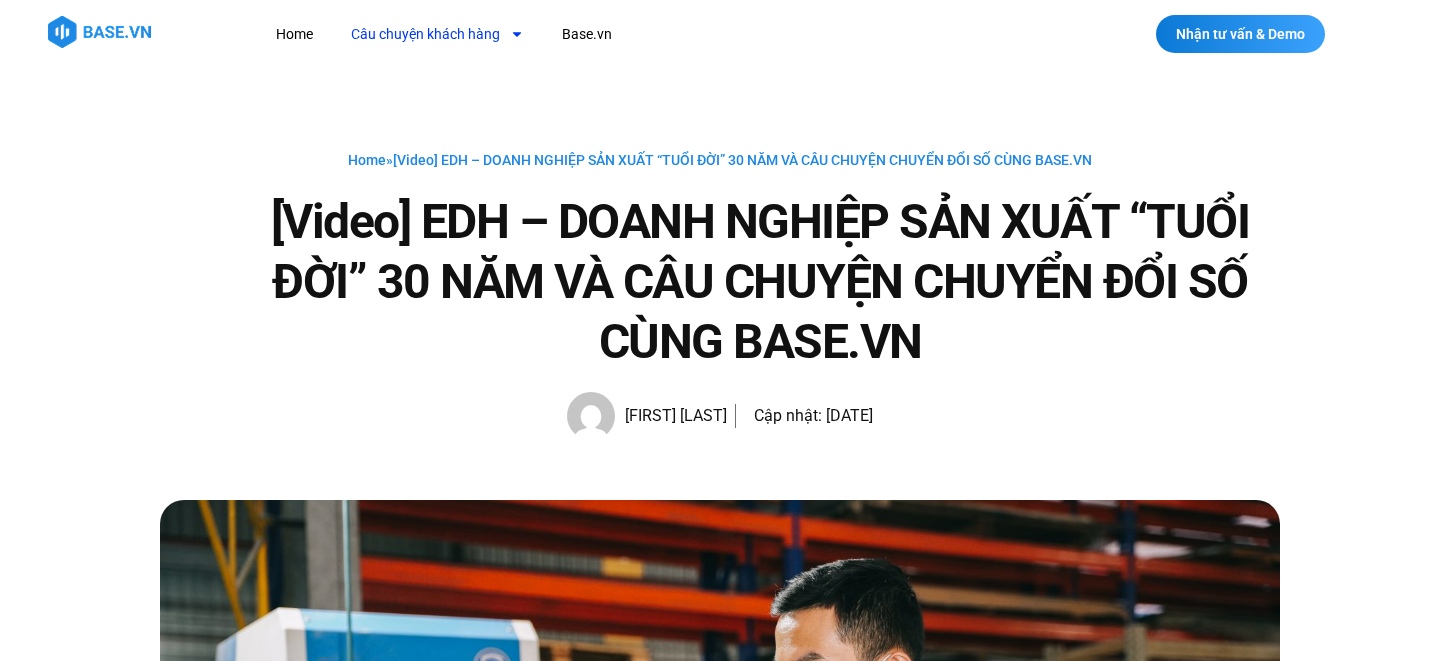 click on "Câu chuyện khách hàng" 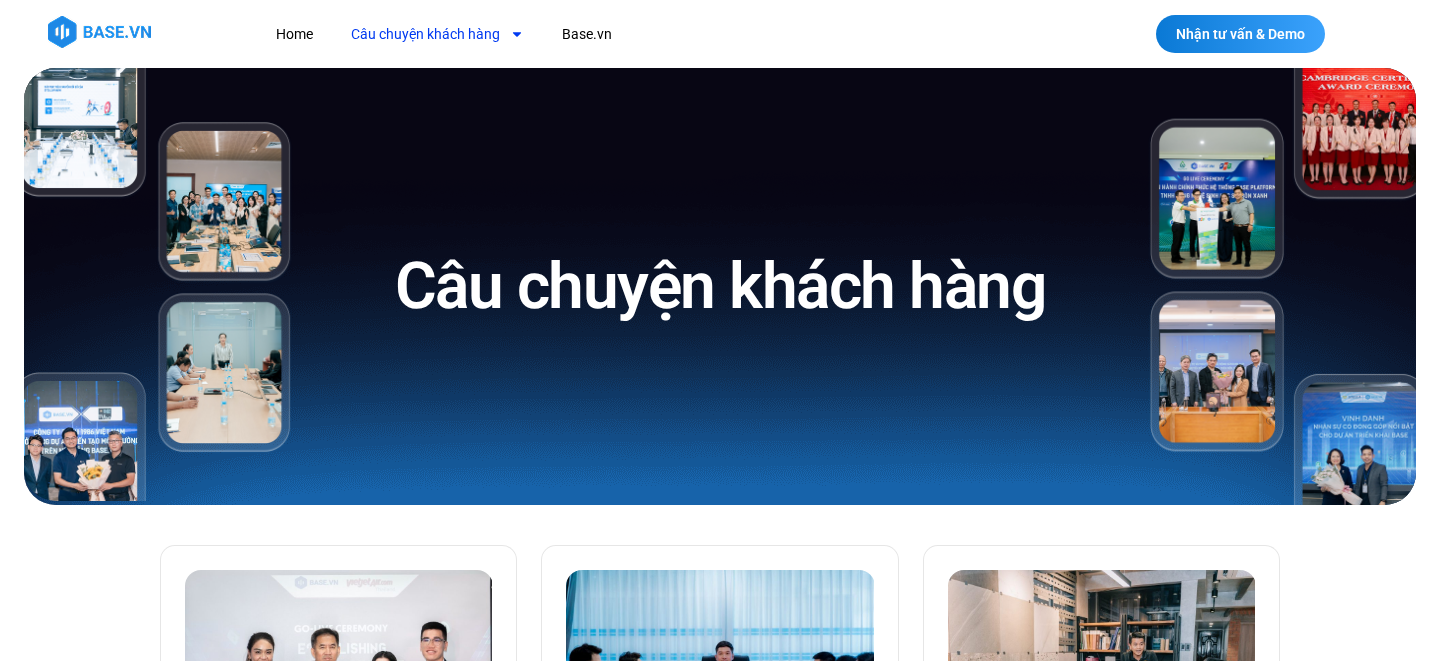 scroll, scrollTop: 0, scrollLeft: 0, axis: both 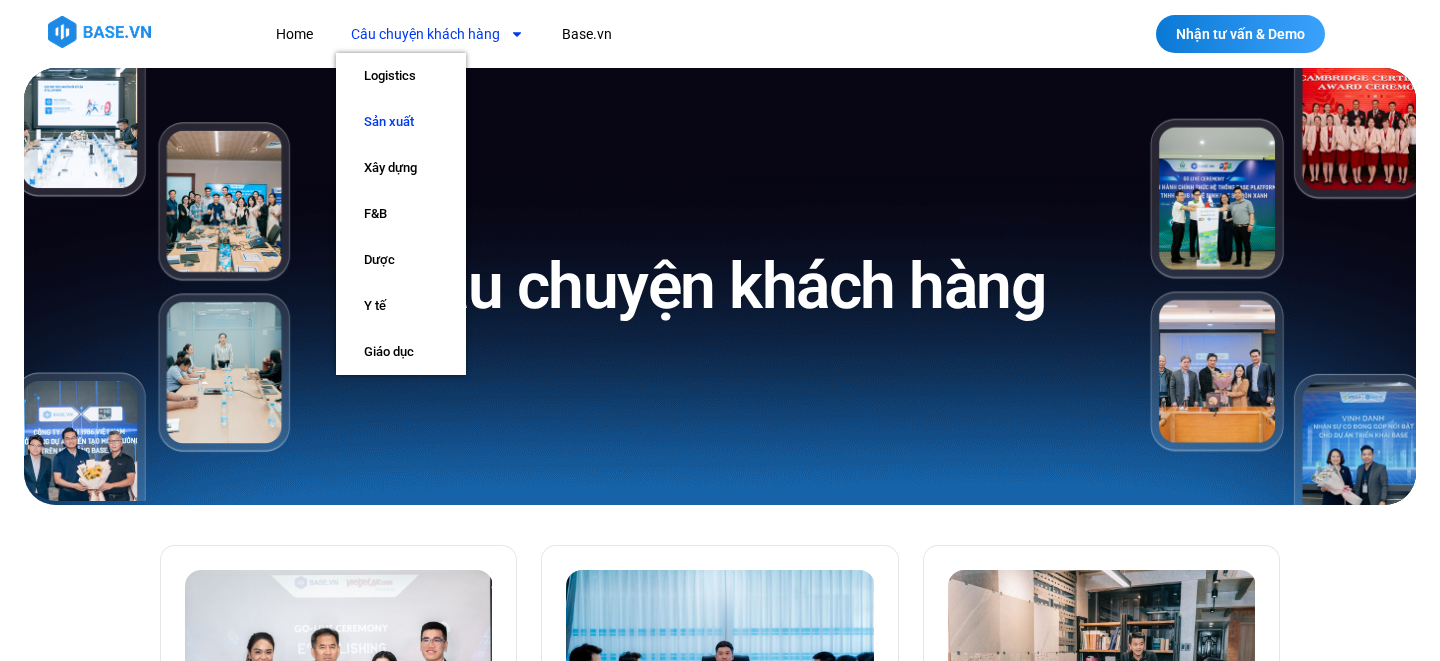 click on "Sản xuất" 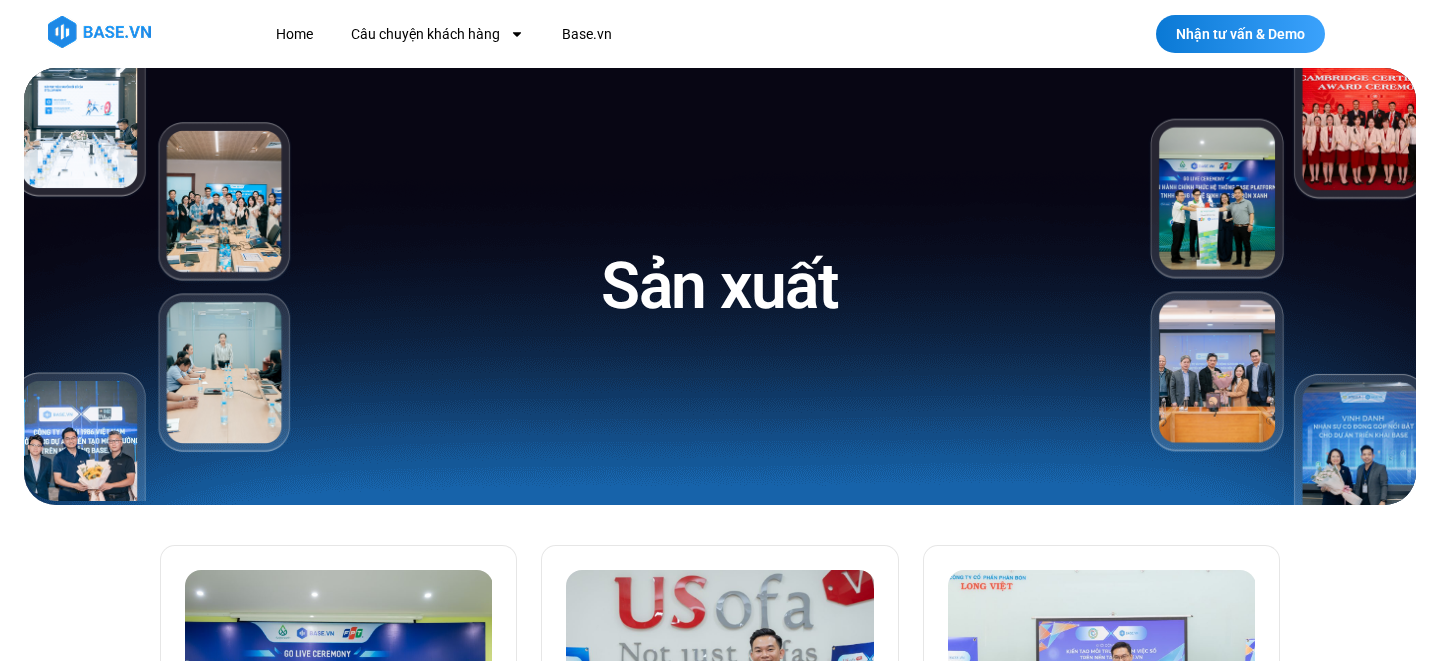 scroll, scrollTop: 0, scrollLeft: 0, axis: both 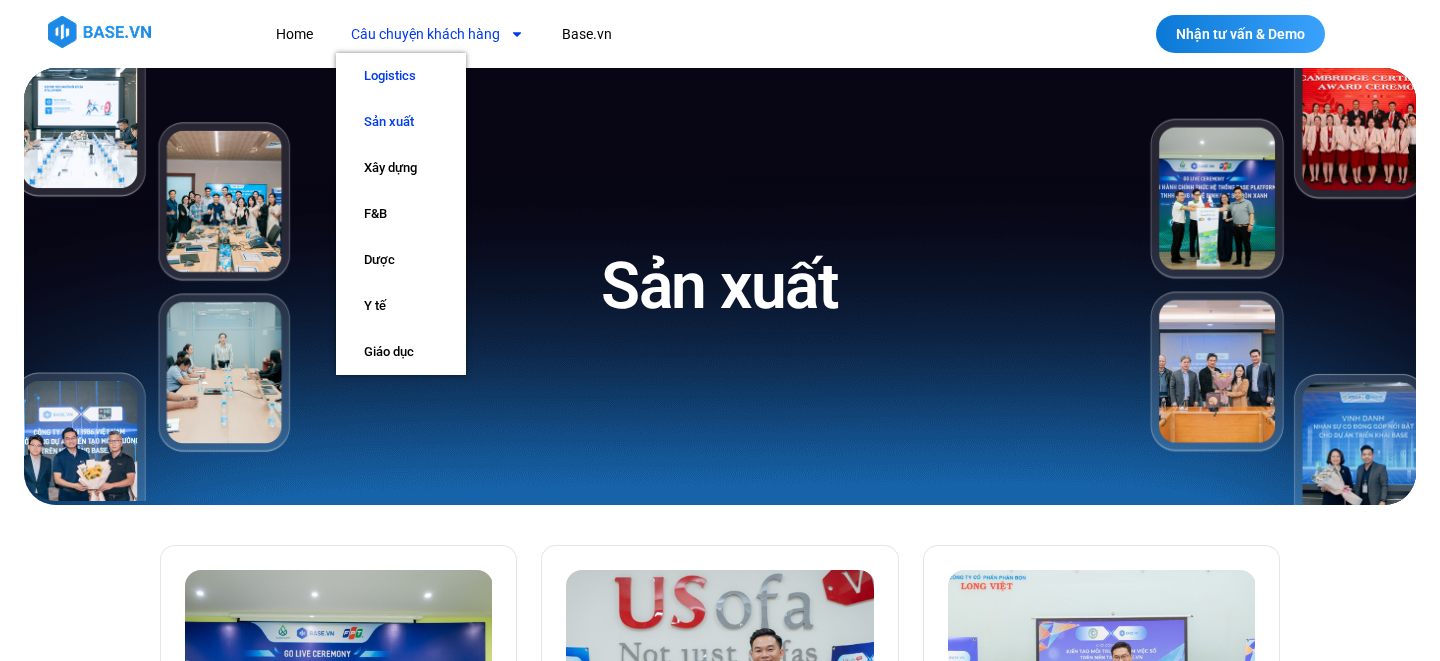 click on "Logistics" 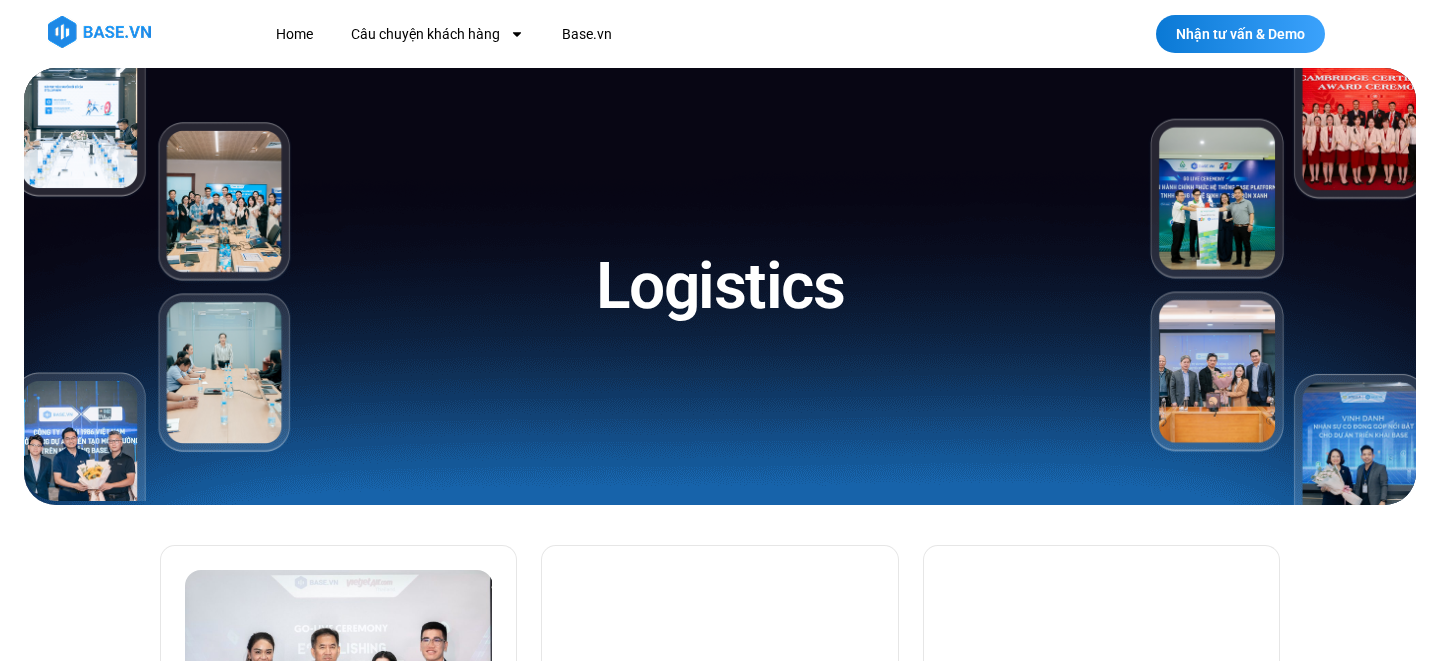 scroll, scrollTop: 178, scrollLeft: 0, axis: vertical 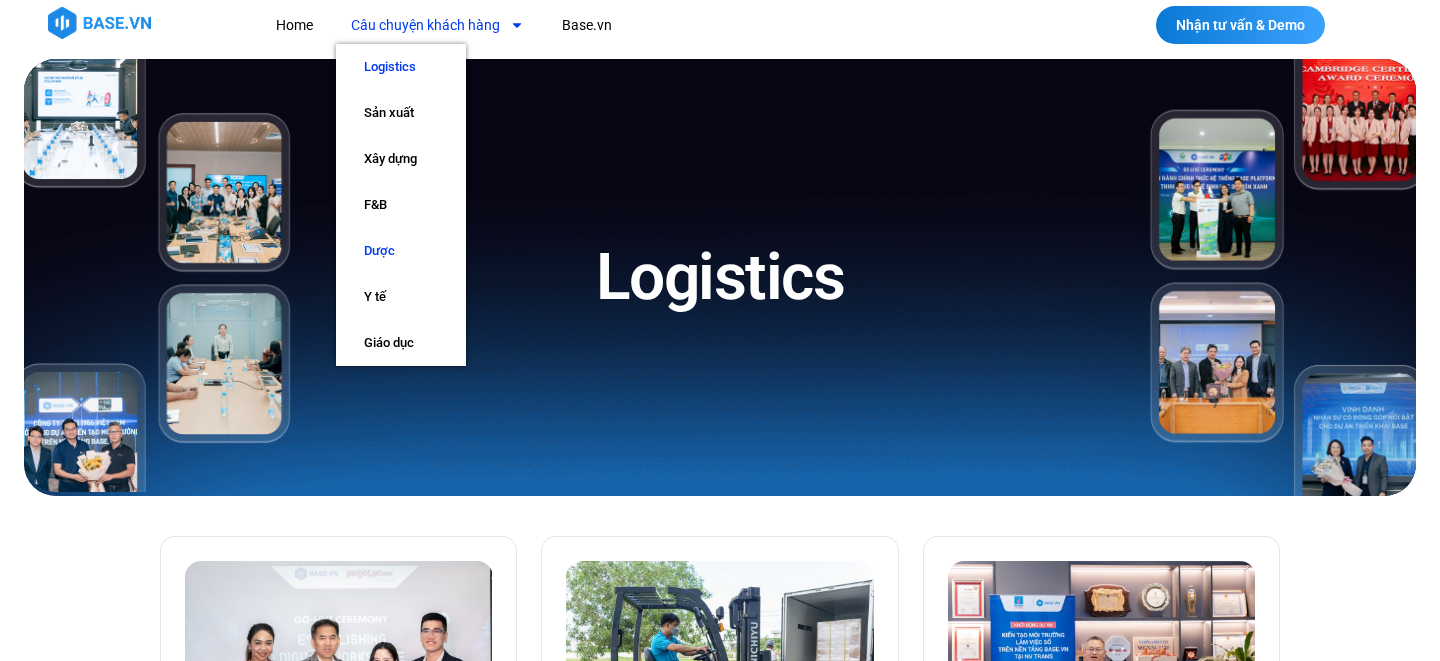 click on "Dược" 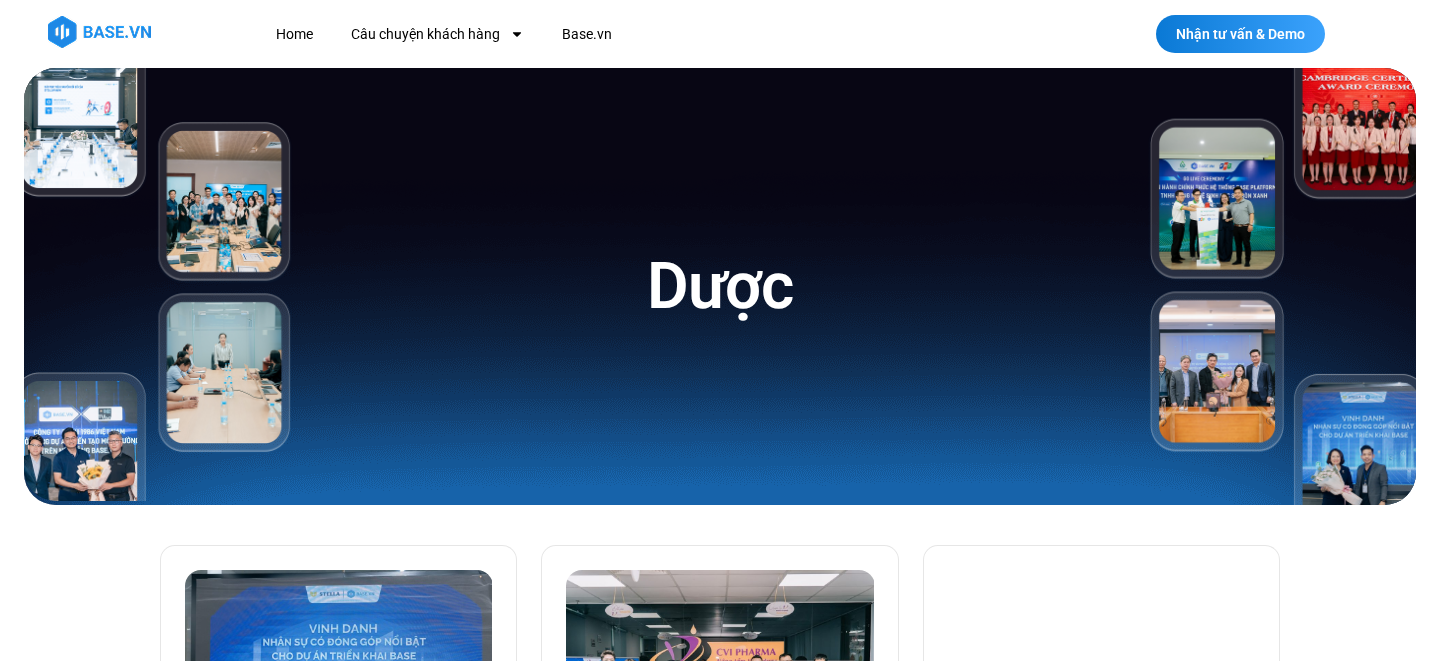 scroll, scrollTop: 511, scrollLeft: 0, axis: vertical 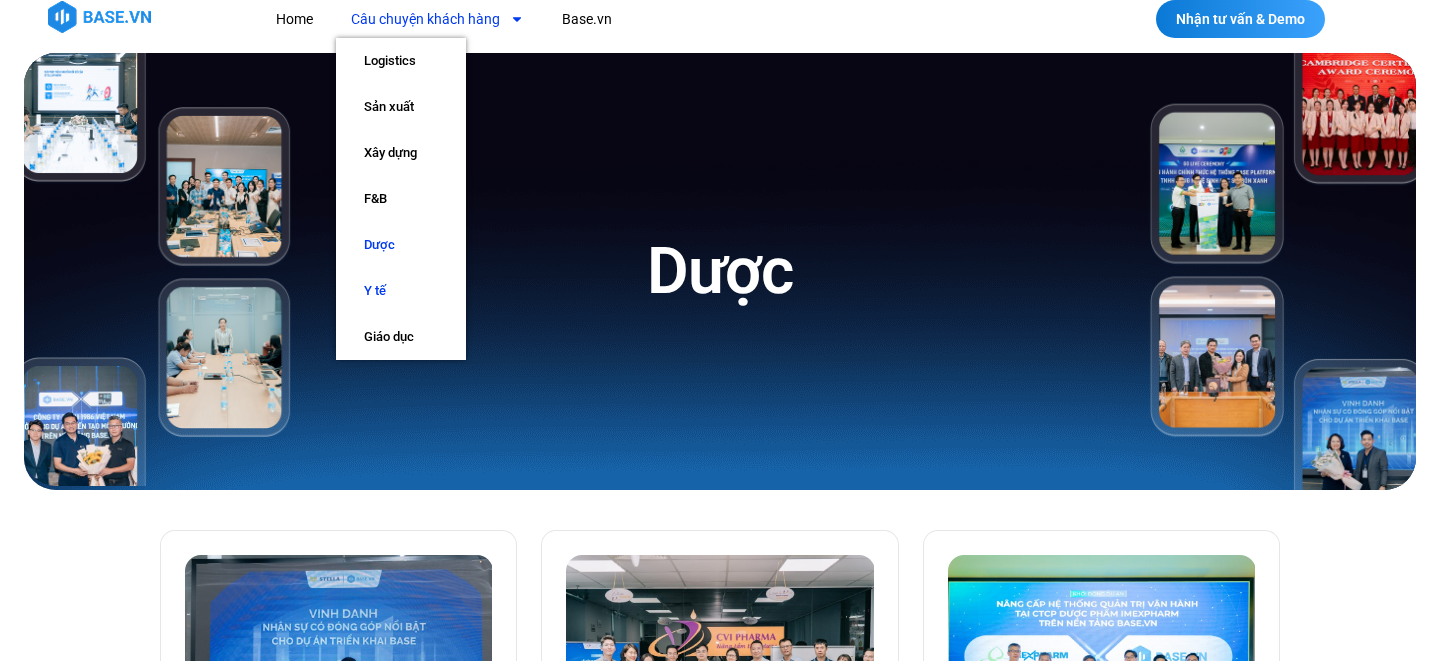 click on "Y tế" 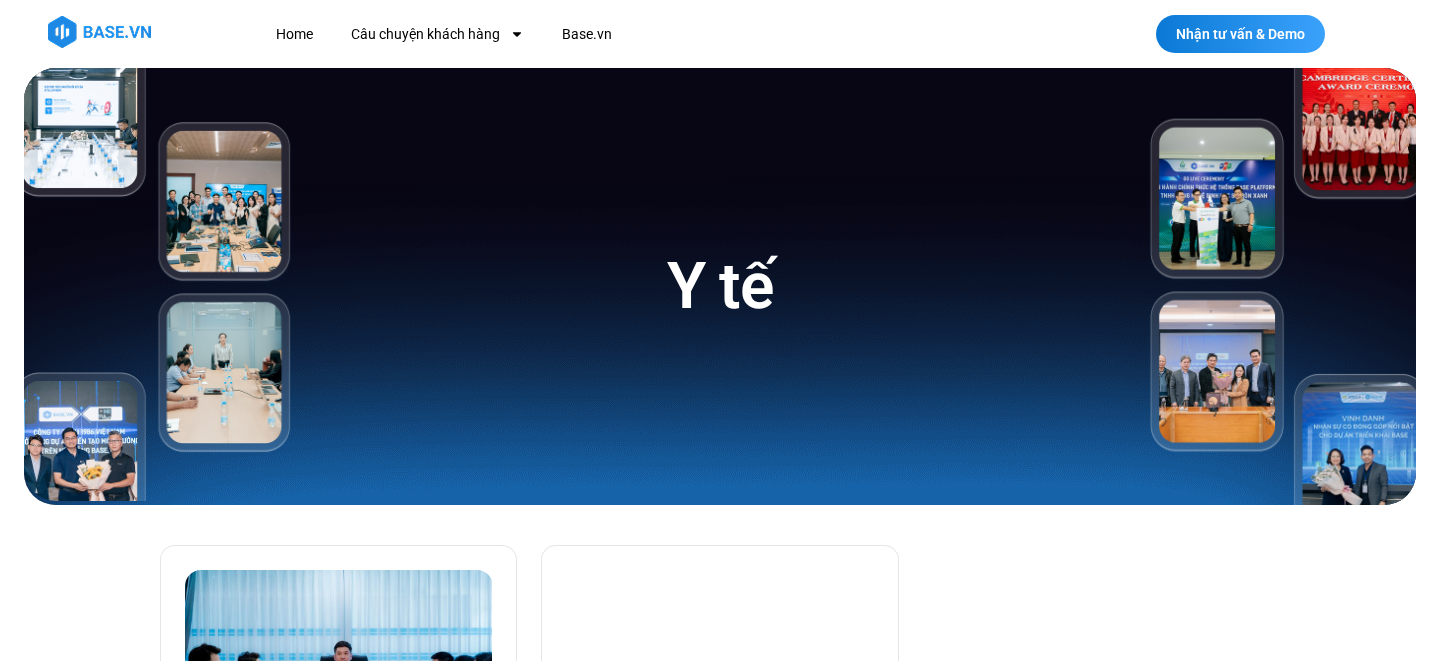 scroll, scrollTop: 0, scrollLeft: 0, axis: both 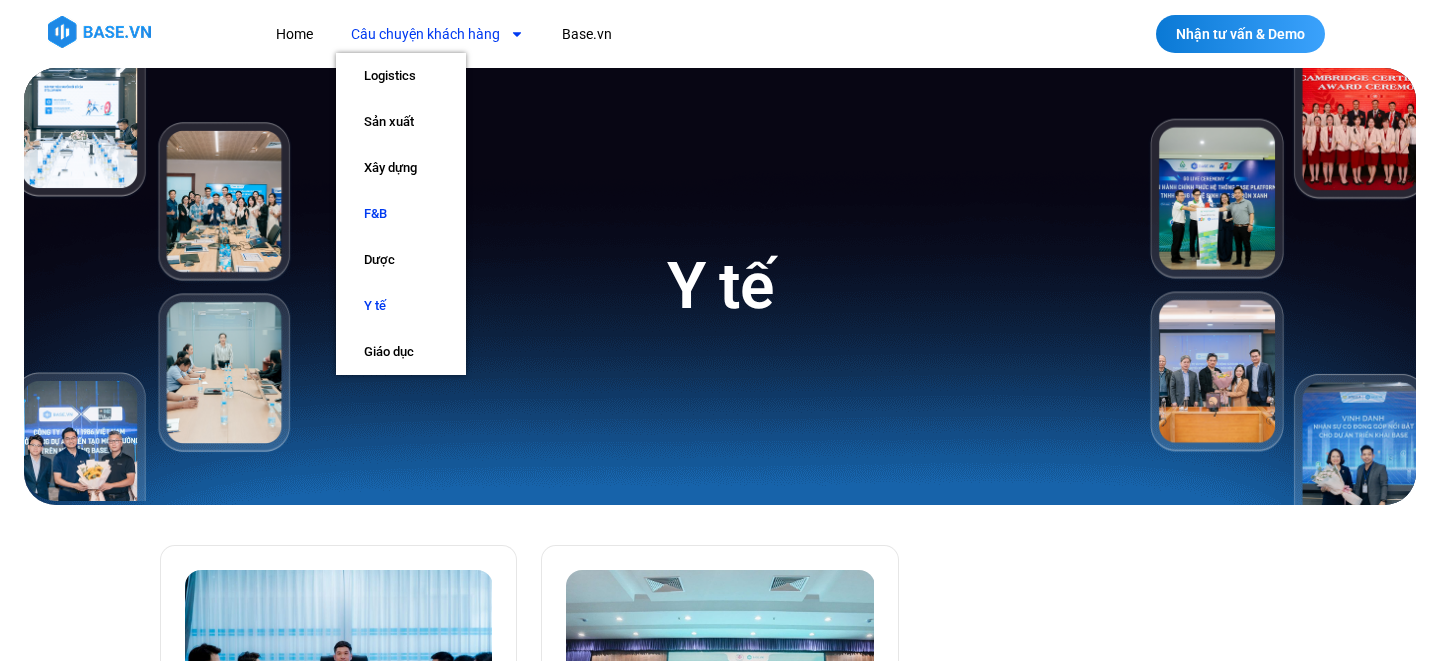 click on "F&B" 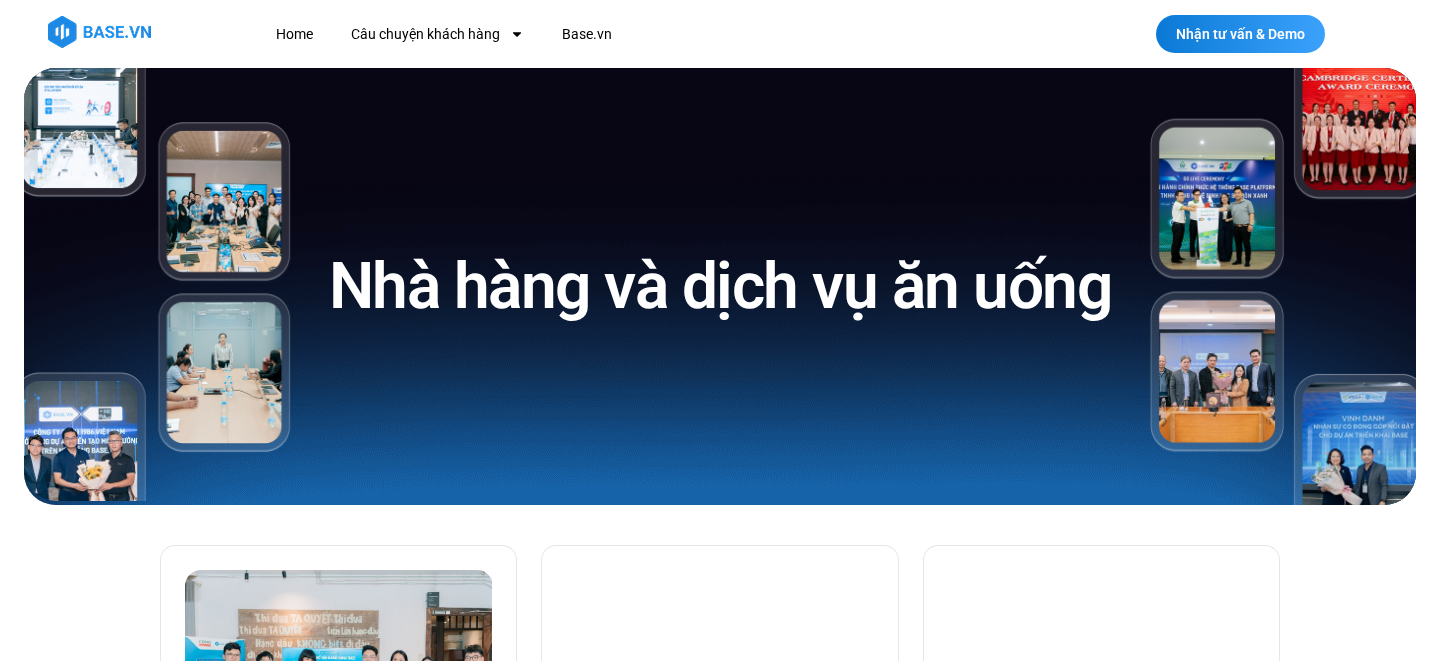 scroll, scrollTop: 0, scrollLeft: 0, axis: both 